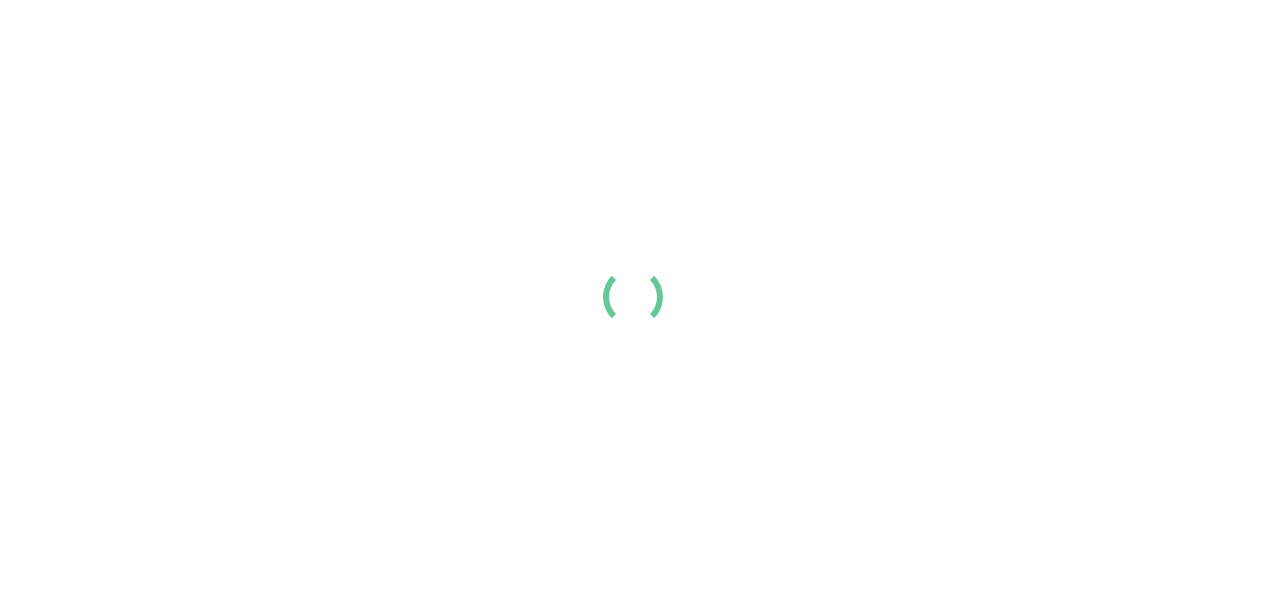 scroll, scrollTop: 0, scrollLeft: 0, axis: both 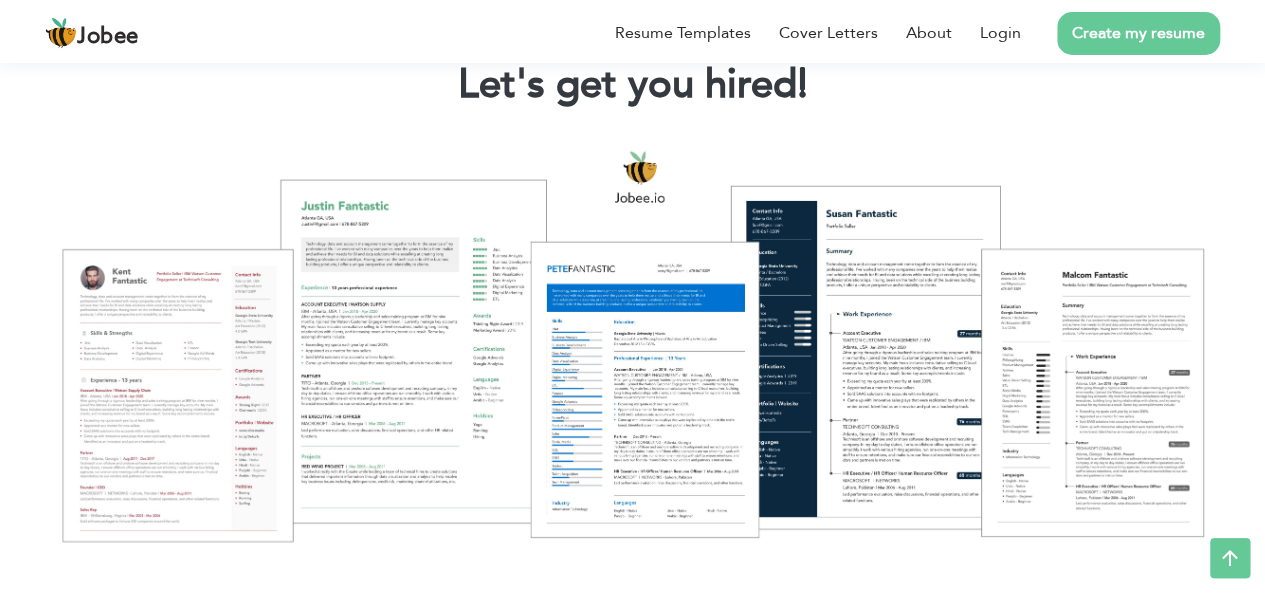 click at bounding box center [632, 345] 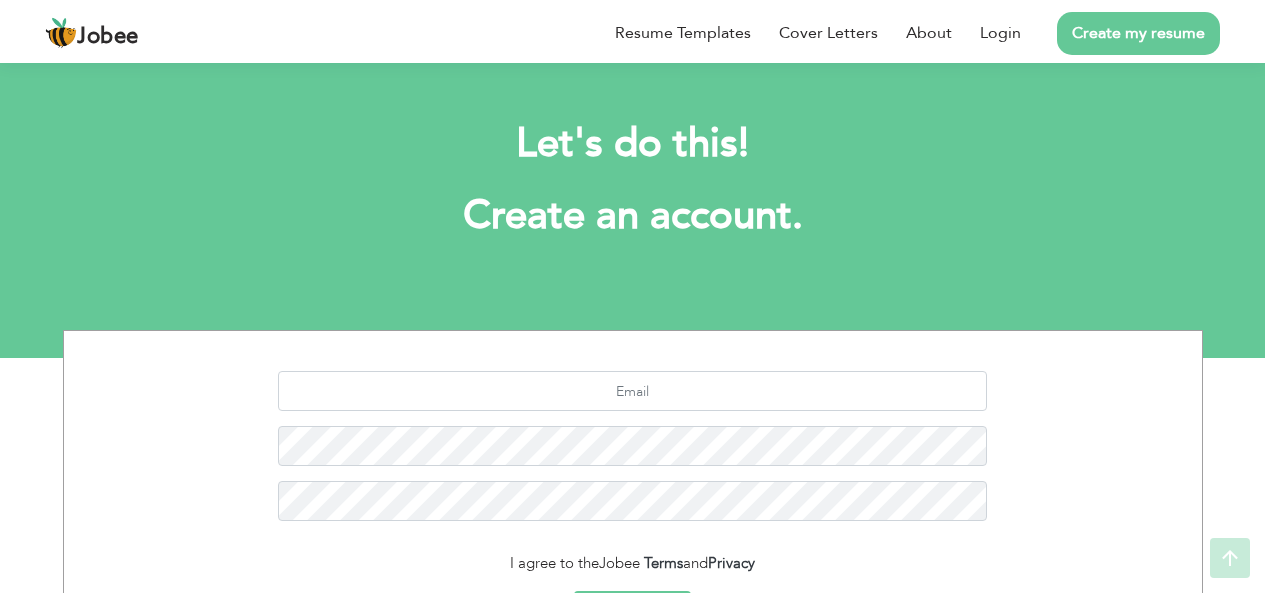 scroll, scrollTop: 287, scrollLeft: 0, axis: vertical 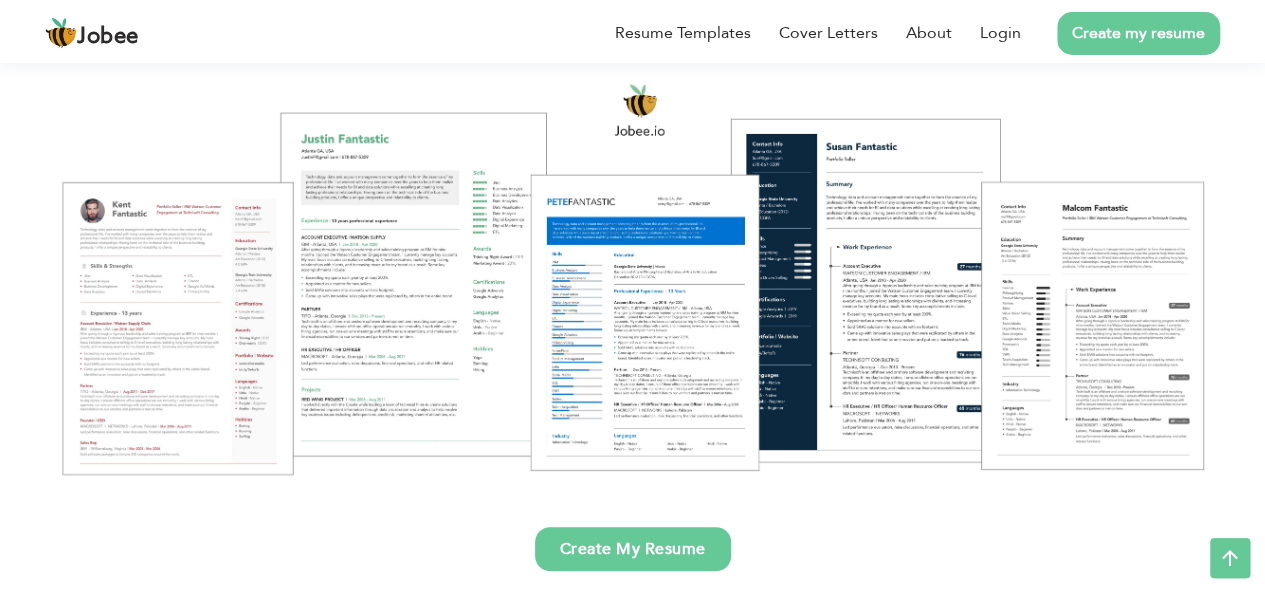 click at bounding box center [632, 278] 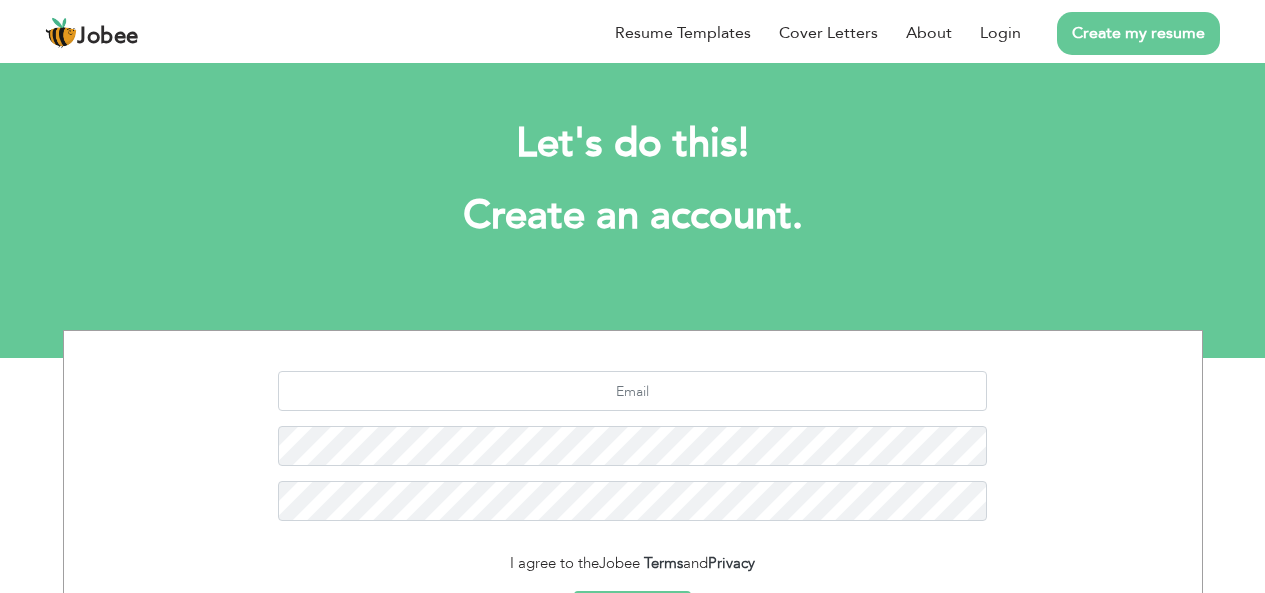 scroll, scrollTop: 0, scrollLeft: 0, axis: both 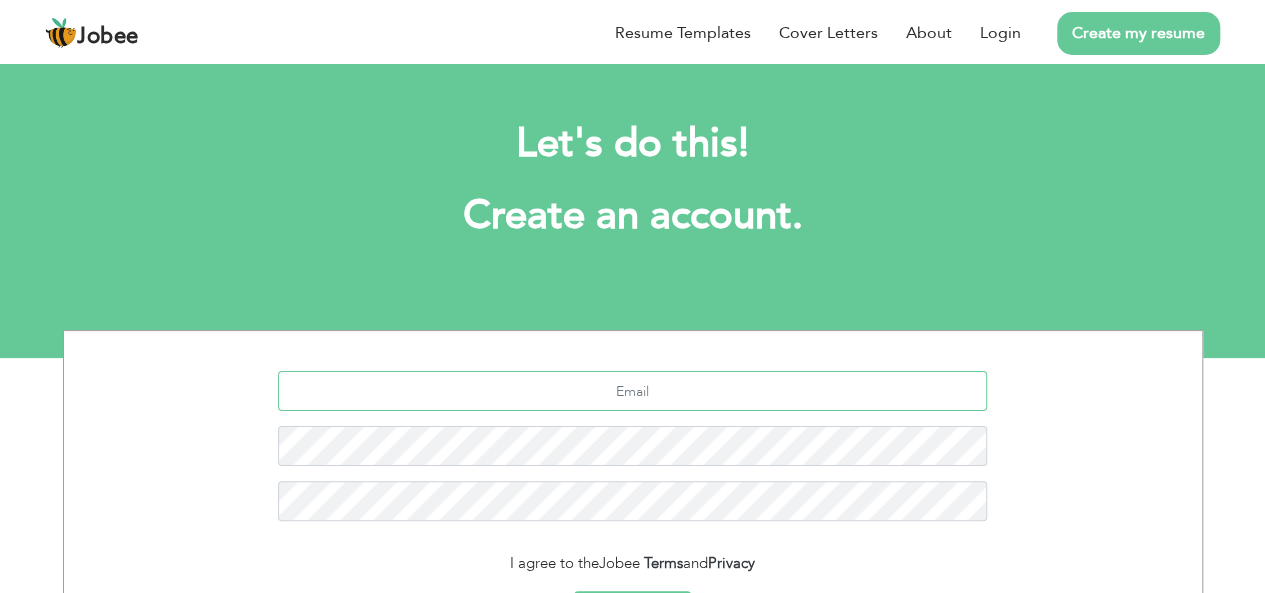 click at bounding box center (632, 391) 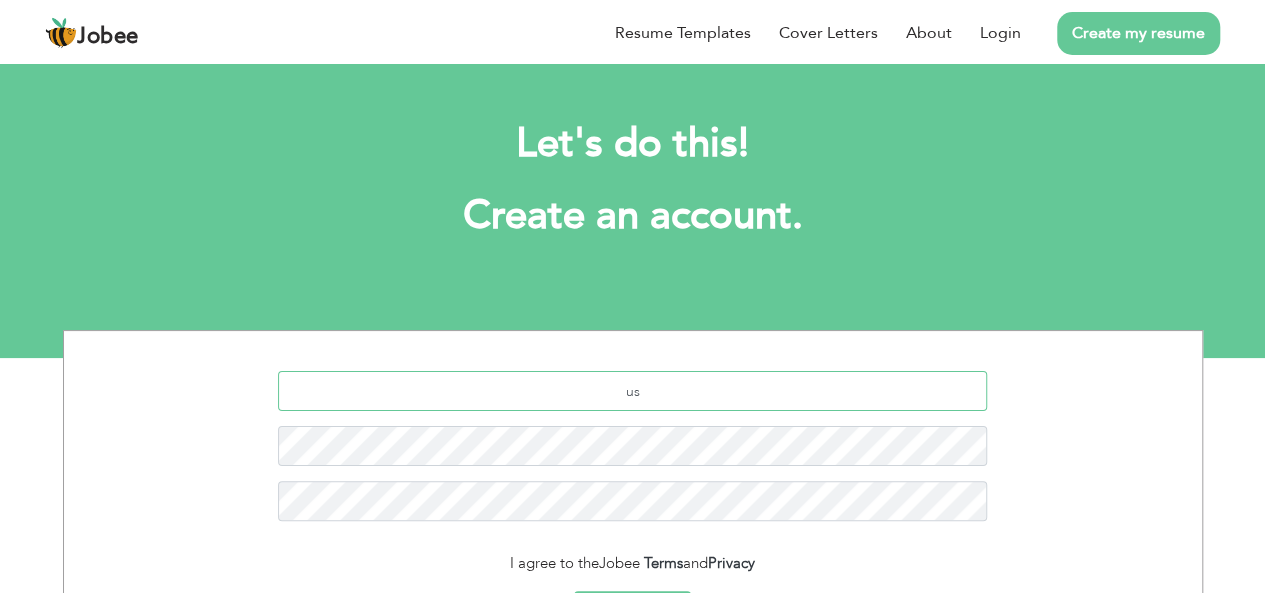 type on "u" 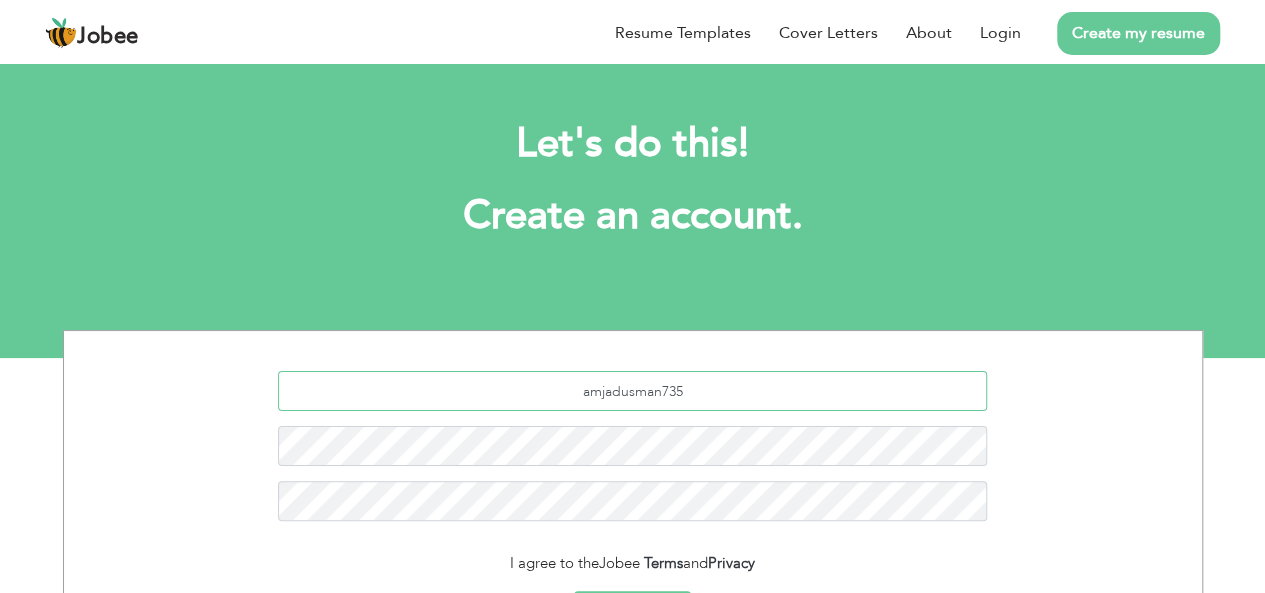 click on "amjadusman735" at bounding box center [633, 453] 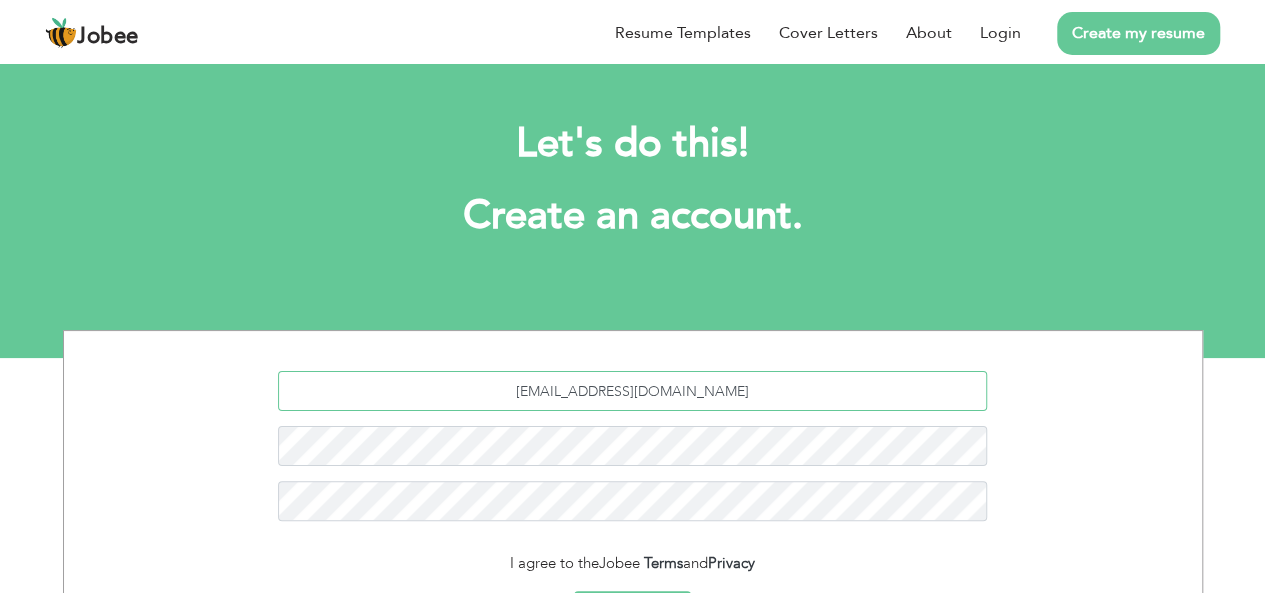 type on "amjadusman735@gmail.com" 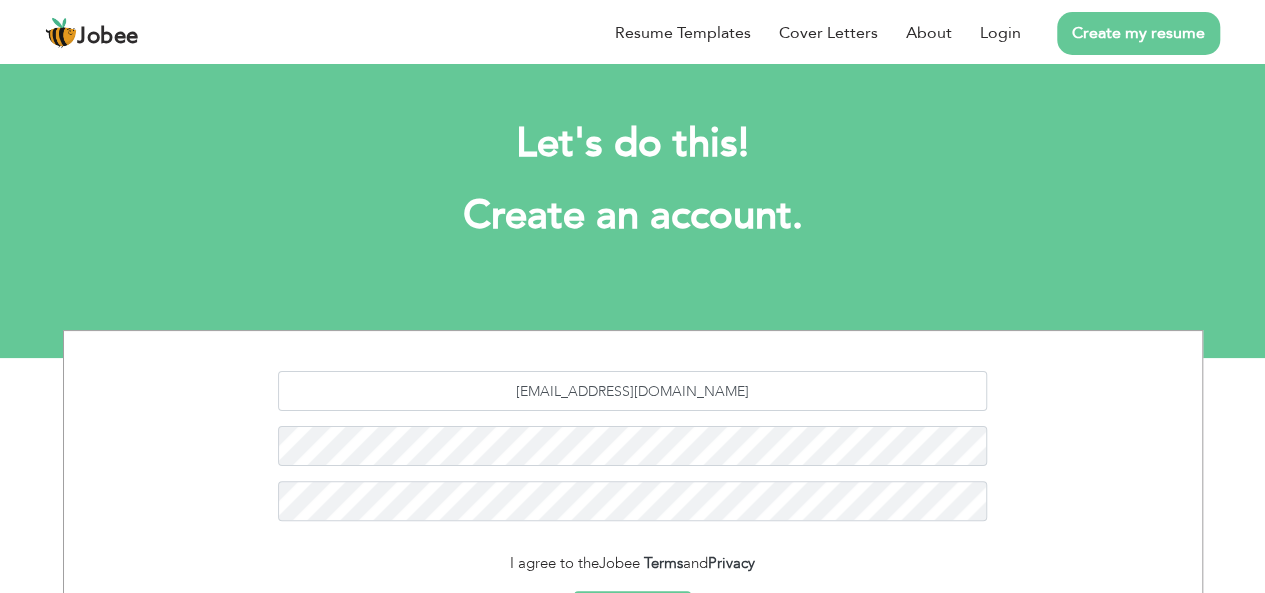 click on "amjadusman735@gmail.com" at bounding box center [633, 453] 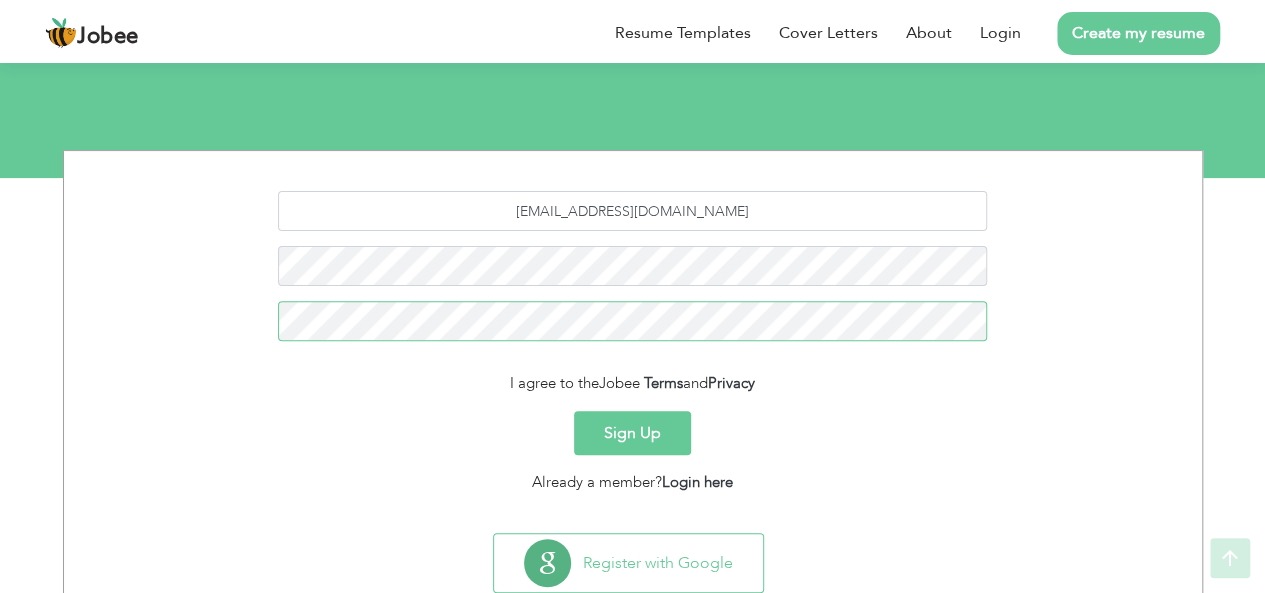 scroll, scrollTop: 200, scrollLeft: 0, axis: vertical 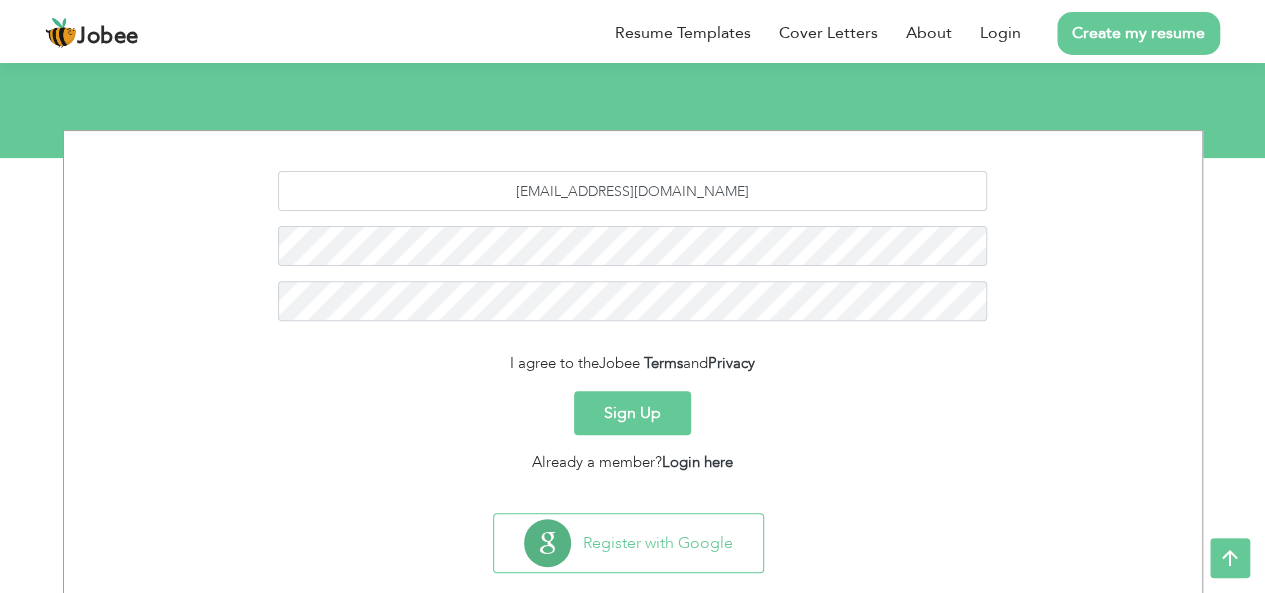 click on "Sign Up" at bounding box center (632, 413) 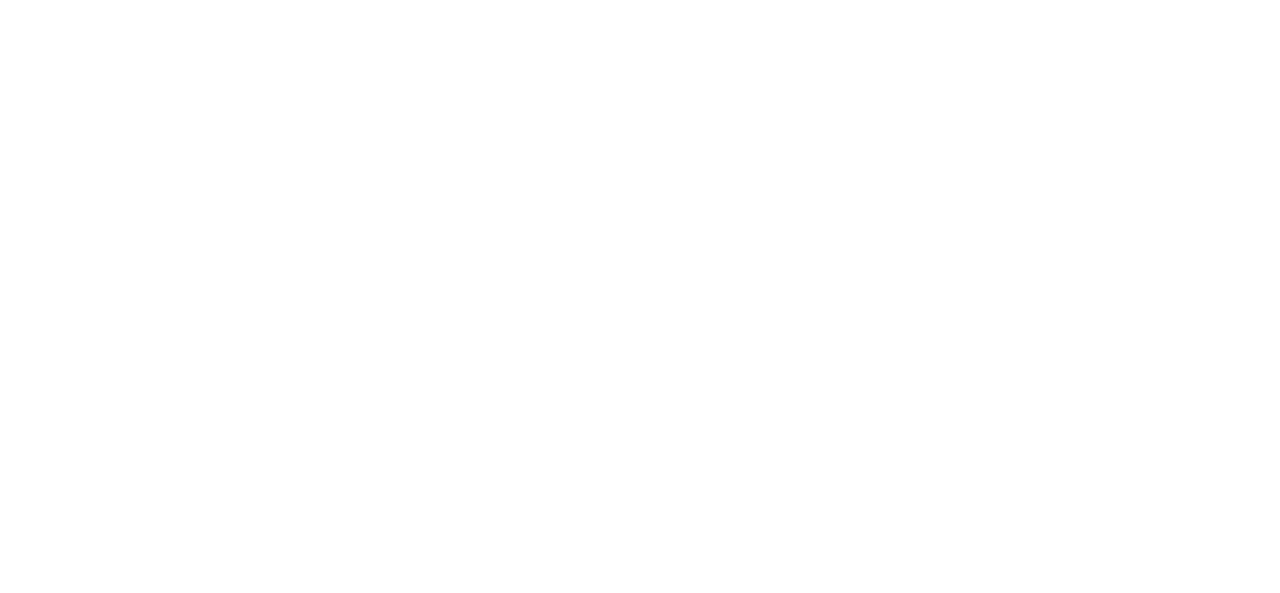 scroll, scrollTop: 0, scrollLeft: 0, axis: both 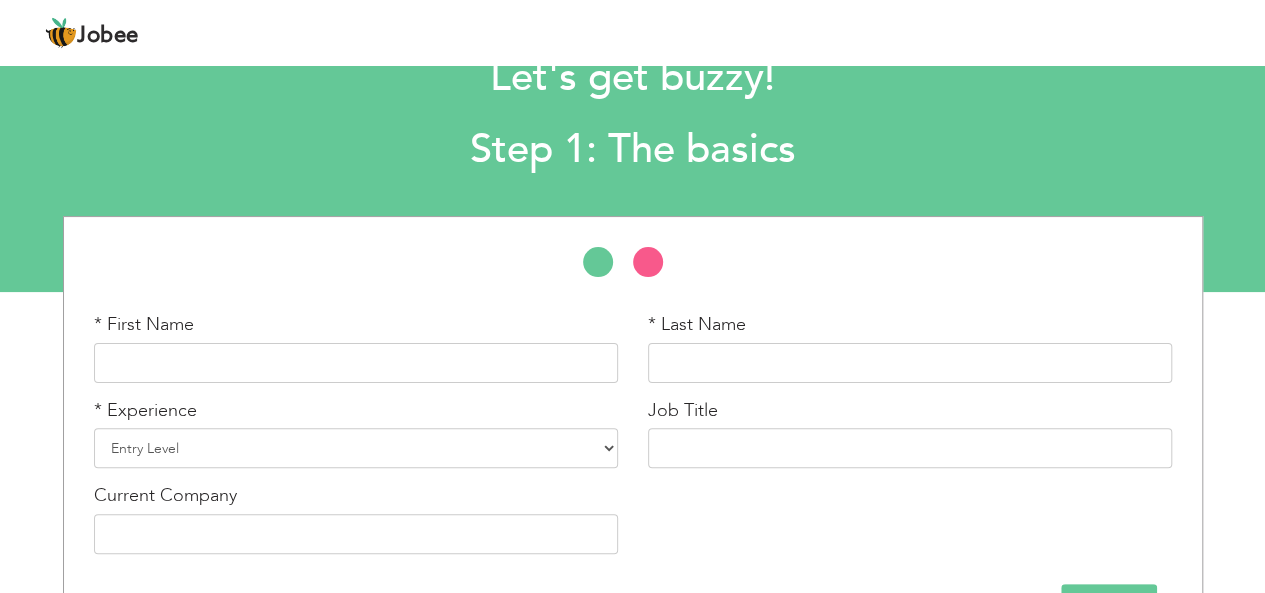 click at bounding box center (658, 267) 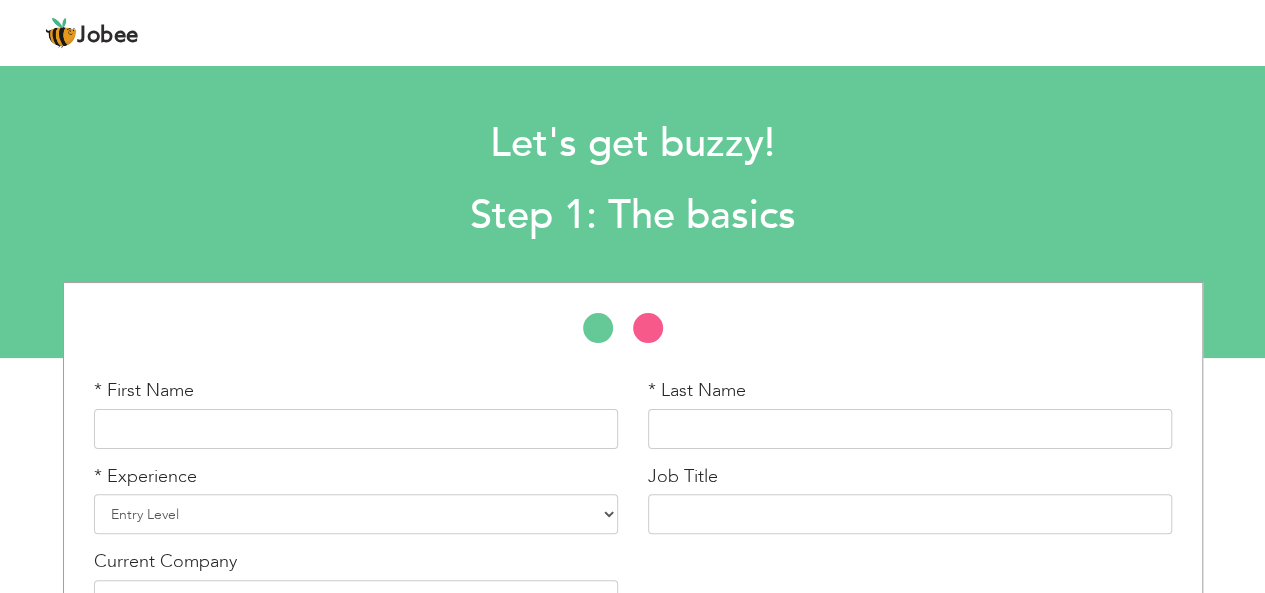 click at bounding box center (658, 333) 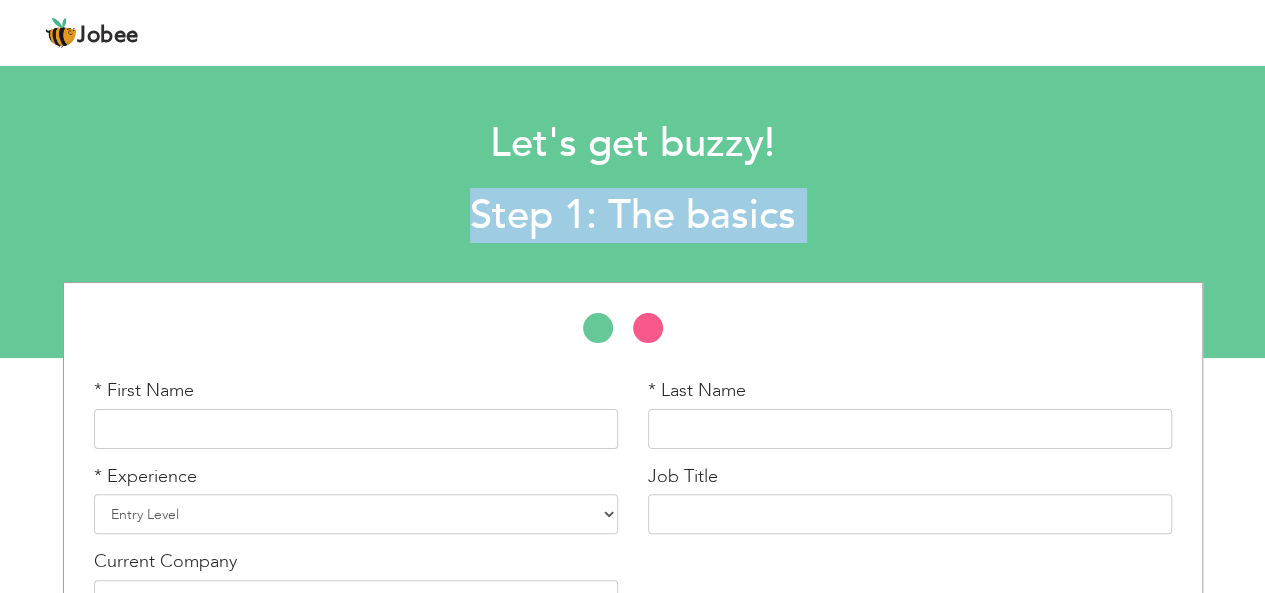 drag, startPoint x: 654, startPoint y: 327, endPoint x: 858, endPoint y: 136, distance: 279.4584 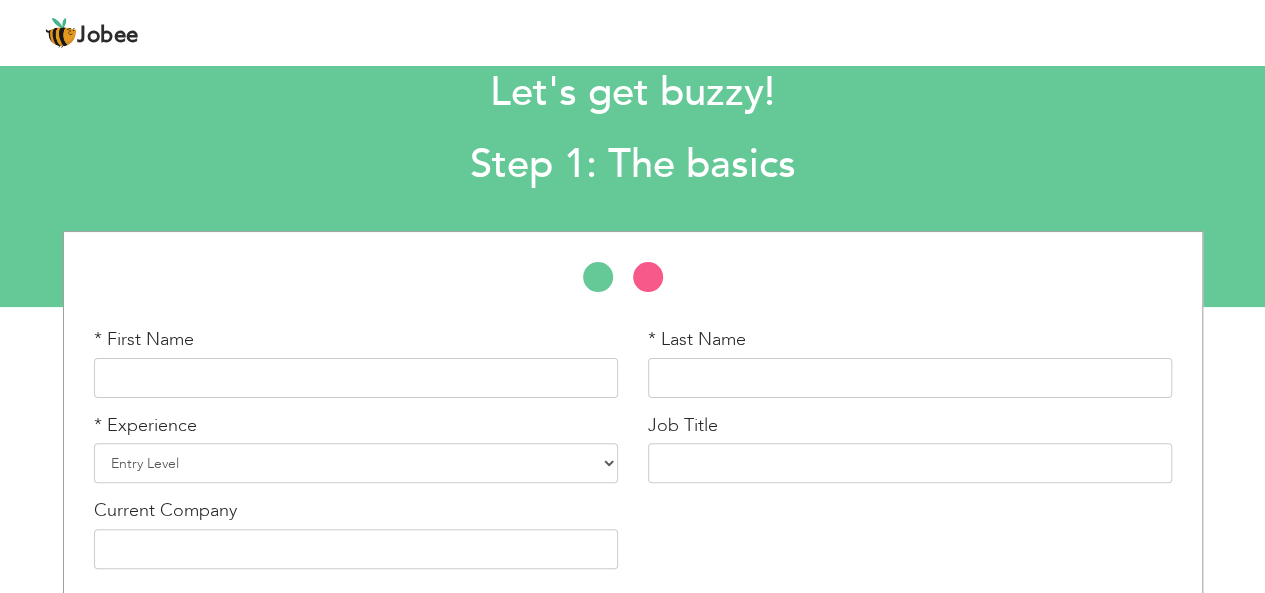 scroll, scrollTop: 66, scrollLeft: 0, axis: vertical 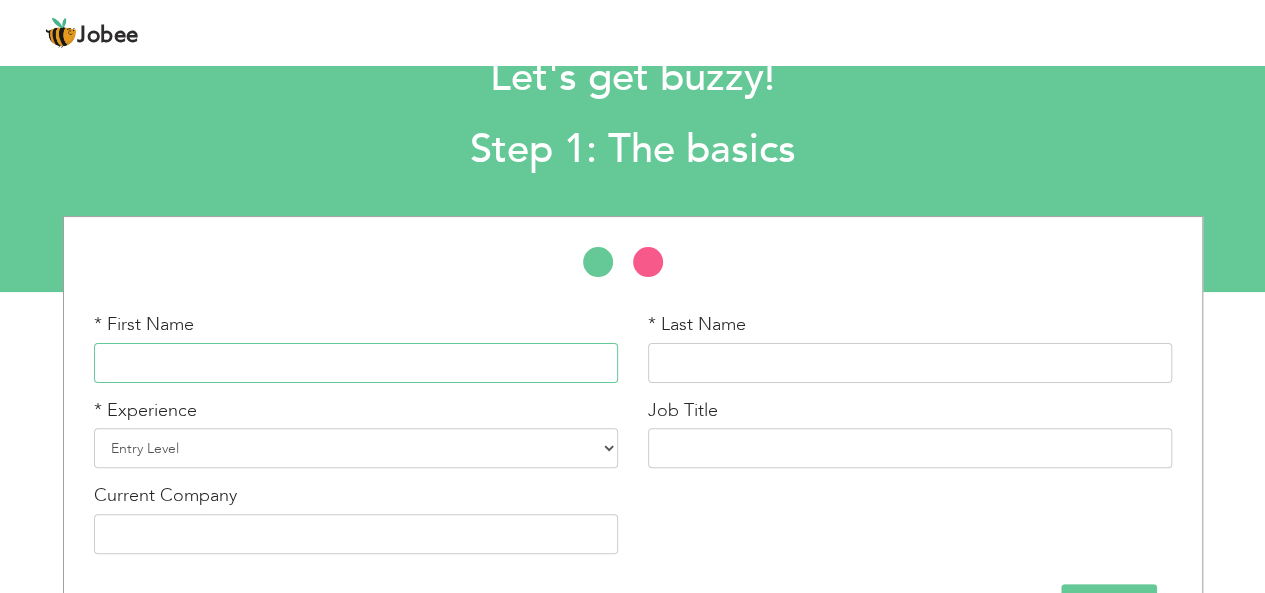 click at bounding box center (356, 363) 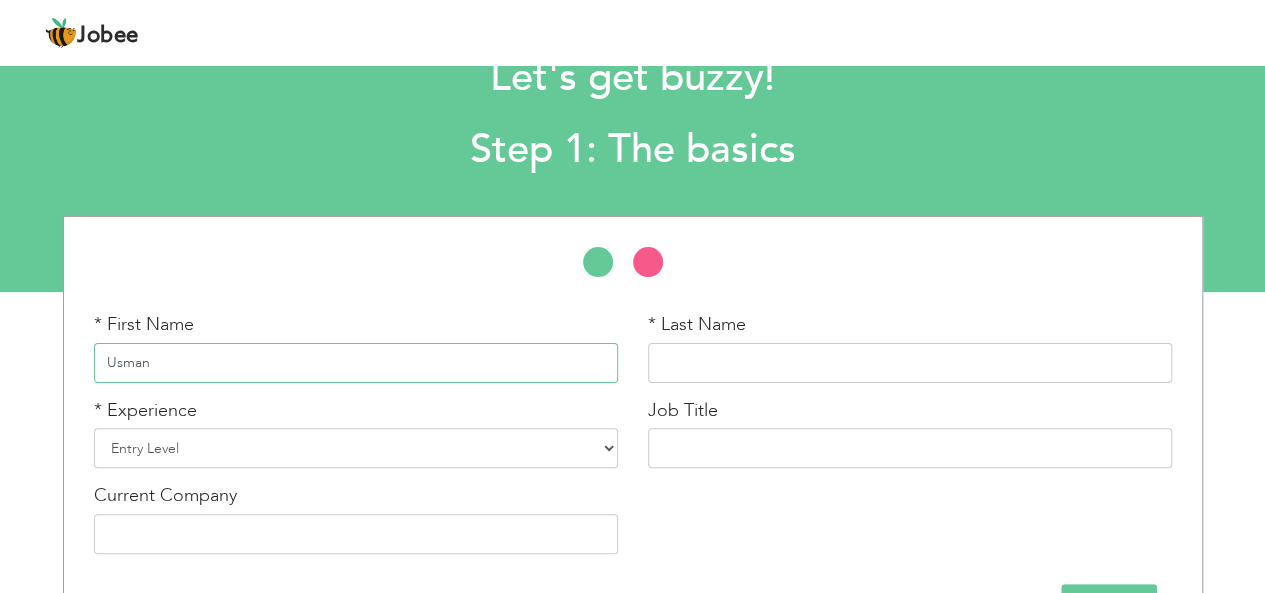 type on "Usman" 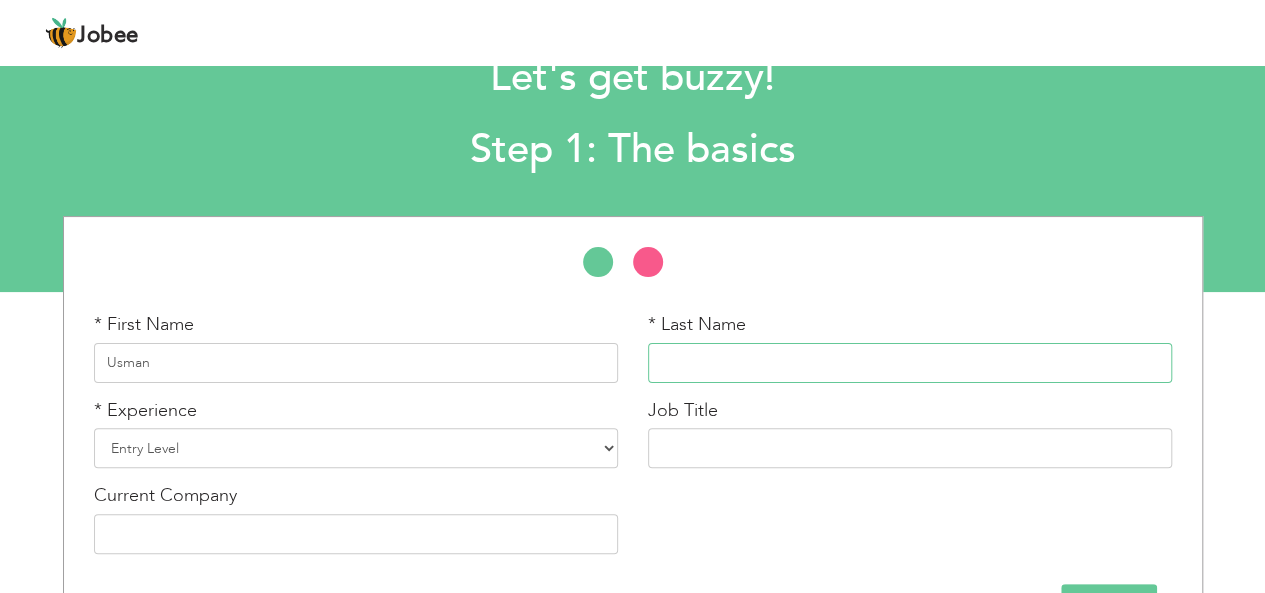 click at bounding box center [910, 363] 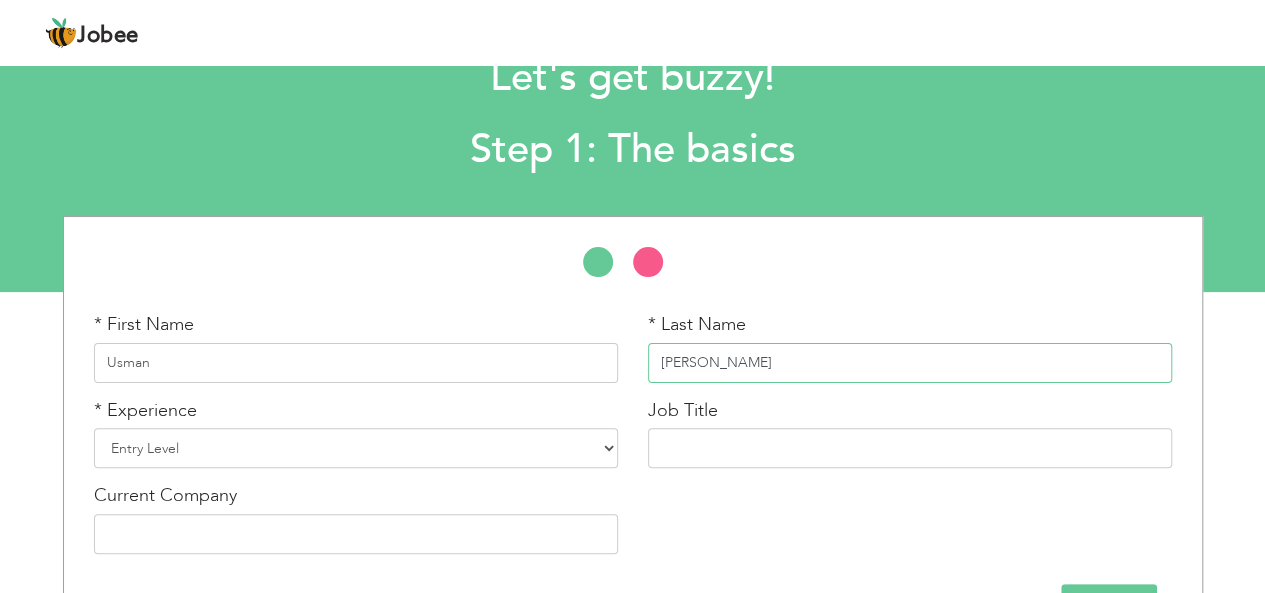 type on "Amjad" 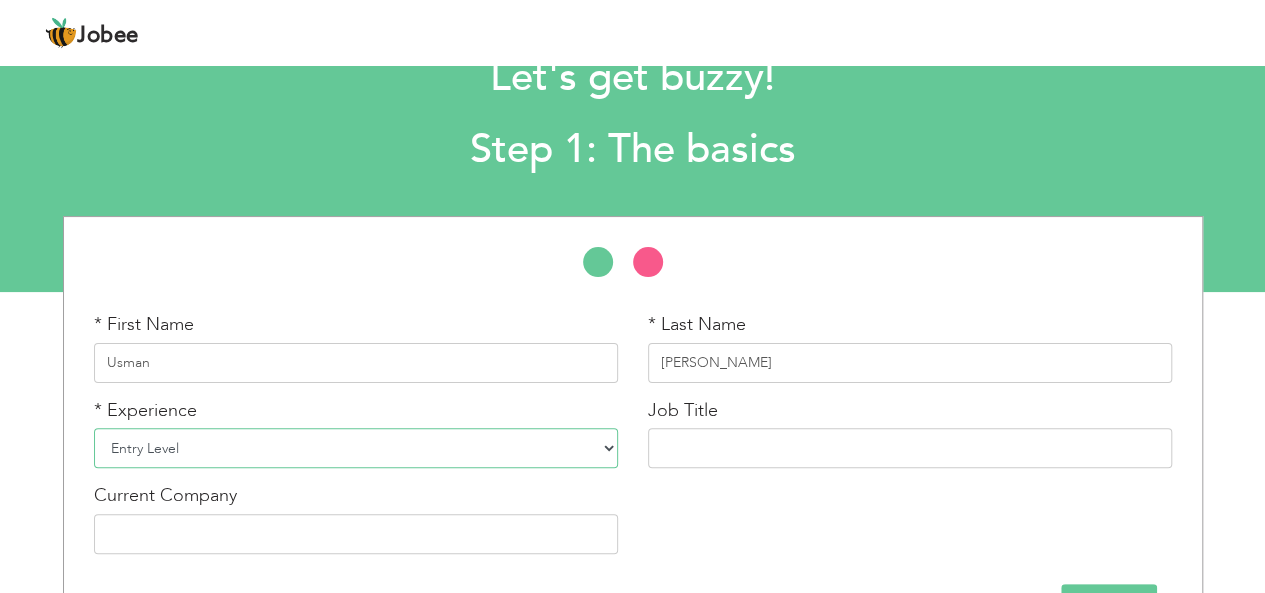 click on "Entry Level
Less than 1 Year
1 Year
2 Years
3 Years
4 Years
5 Years
6 Years
7 Years
8 Years
9 Years
10 Years
11 Years
12 Years
13 Years
14 Years
15 Years
16 Years
17 Years
18 Years
19 Years
20 Years
21 Years
22 Years
23 Years
24 Years
25 Years
26 Years
27 Years
28 Years
29 Years
30 Years
31 Years
32 Years
33 Years
34 Years
35 Years
More than 35 Years" at bounding box center [356, 448] 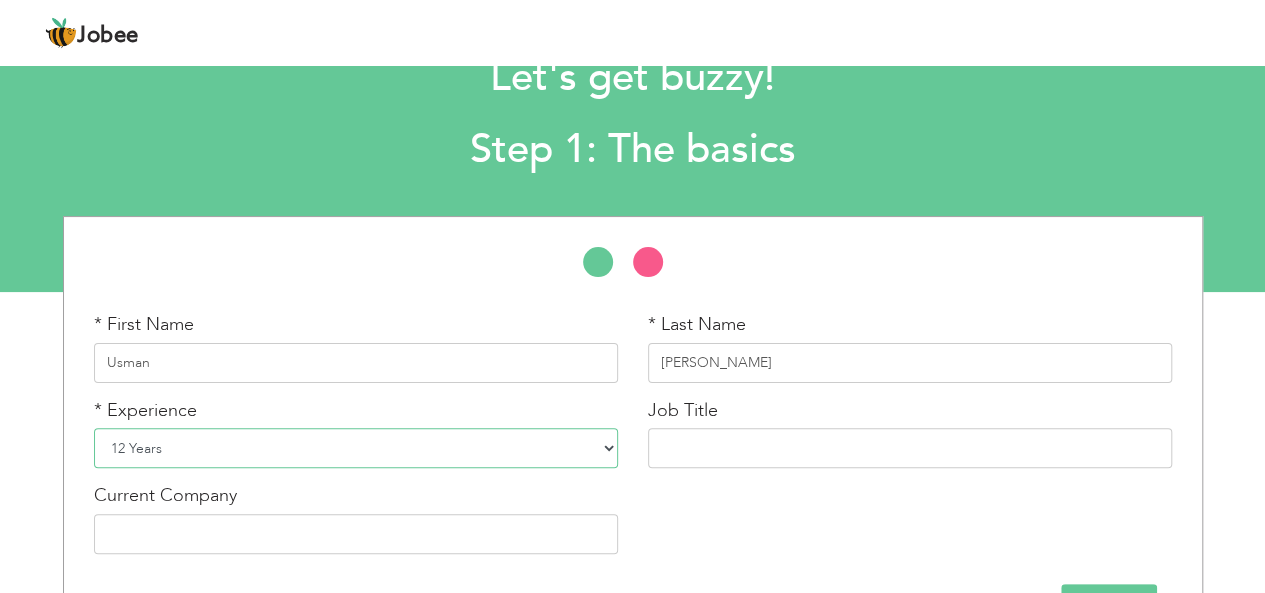 click on "Entry Level
Less than 1 Year
1 Year
2 Years
3 Years
4 Years
5 Years
6 Years
7 Years
8 Years
9 Years
10 Years
11 Years
12 Years
13 Years
14 Years
15 Years
16 Years
17 Years
18 Years
19 Years
20 Years
21 Years
22 Years
23 Years
24 Years
25 Years
26 Years
27 Years
28 Years
29 Years
30 Years
31 Years
32 Years
33 Years
34 Years
35 Years
More than 35 Years" at bounding box center [356, 448] 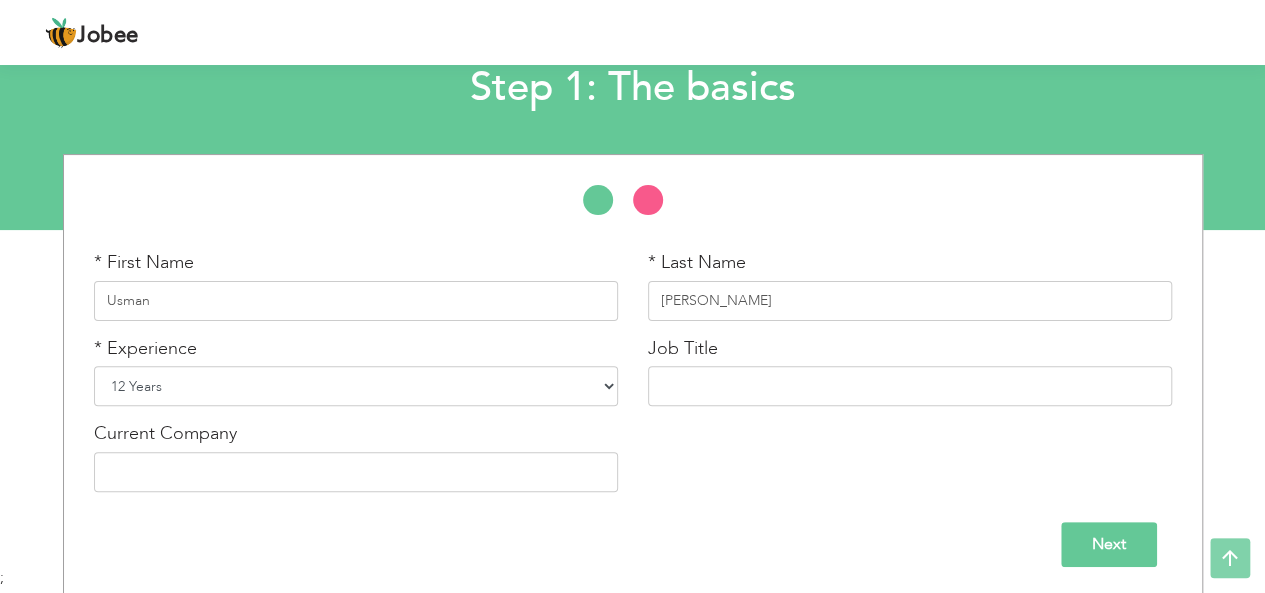 scroll, scrollTop: 131, scrollLeft: 0, axis: vertical 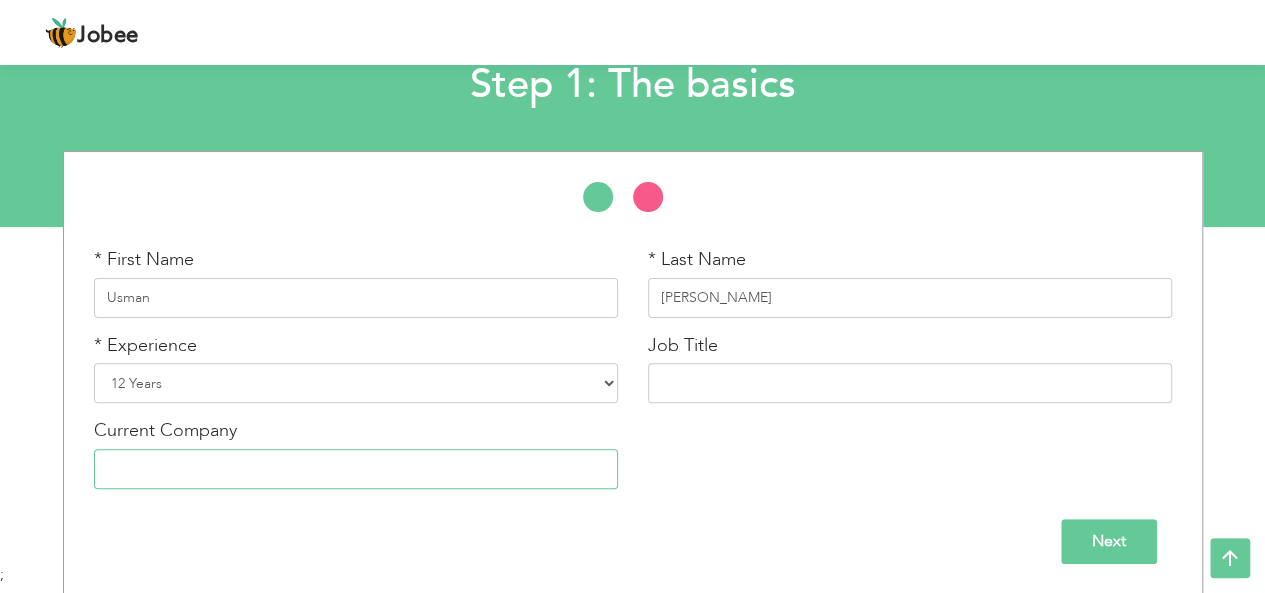 click at bounding box center (356, 469) 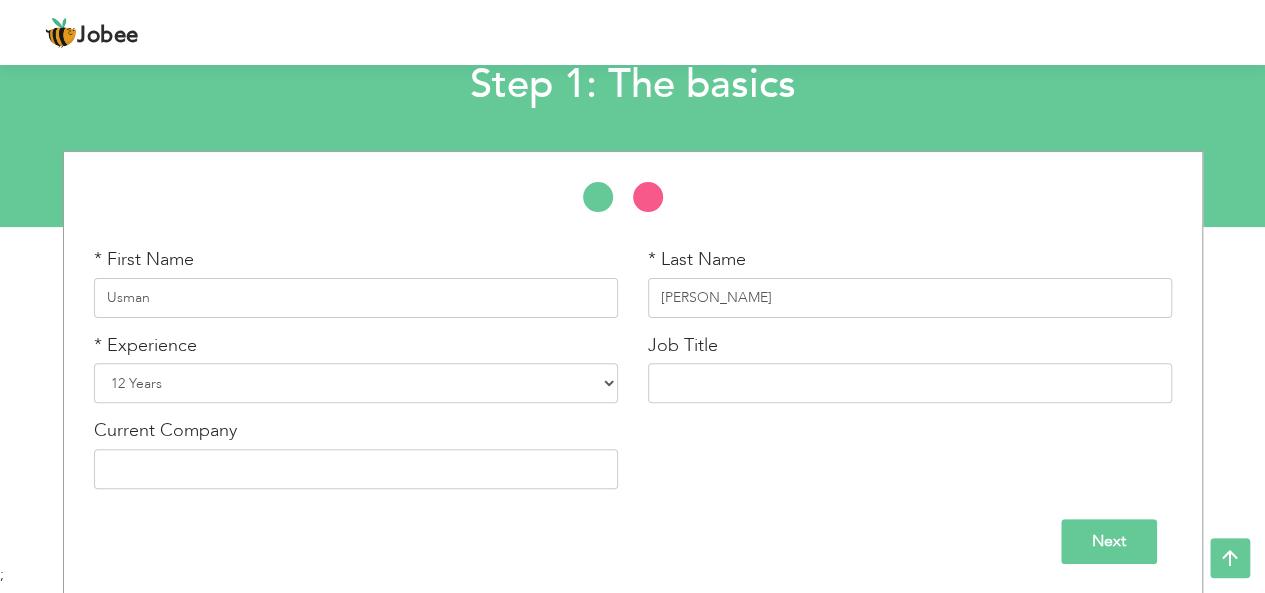 click on "Next" at bounding box center (1109, 541) 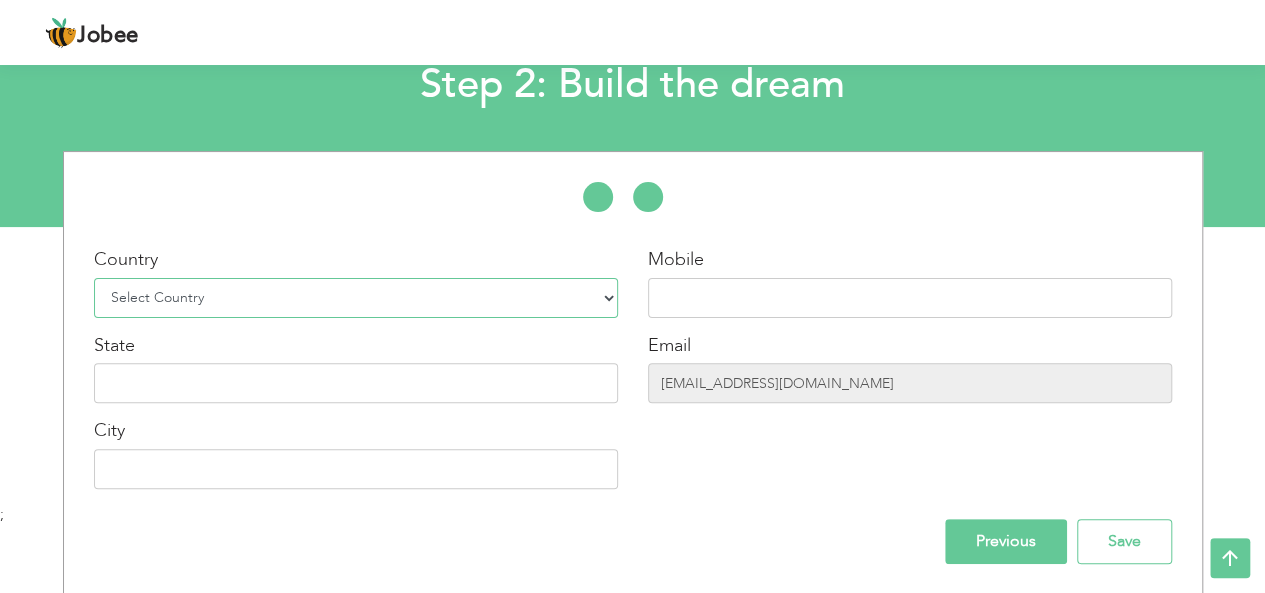 click on "Select Country
Afghanistan
Albania
Algeria
American Samoa
Andorra
Angola
Anguilla
Antarctica
Antigua and Barbuda
Argentina
Armenia
Aruba
Australia
Austria
Azerbaijan
Bahamas
Bahrain
Bangladesh
Barbados
Belarus
Belgium
Belize
Benin
Bermuda
Bhutan
Bolivia
Bosnia-Herzegovina
Botswana
Bouvet Island
Brazil
British Indian Ocean Territory
Brunei Darussalam
Bulgaria
Burkina Faso
Burundi
Cambodia
Cameroon
Canada
Cape Verde
Cayman Islands
Central African Republic
Chad
Chile
China
Christmas Island
Cocos (Keeling) Islands
Colombia
Comoros
Congo
Congo, Dem. Republic
Cook Islands
Costa Rica
Croatia
Cuba
Cyprus
Czech Rep
Denmark
Djibouti
Dominica
Dominican Republic
Ecuador
Egypt
El Salvador
Equatorial Guinea
Eritrea
Estonia
Ethiopia
European Union
Falkland Islands (Malvinas)
Faroe Islands
Fiji
Finland
France
French Guiana
French Southern Territories
Gabon
Gambia
Georgia" at bounding box center [356, 298] 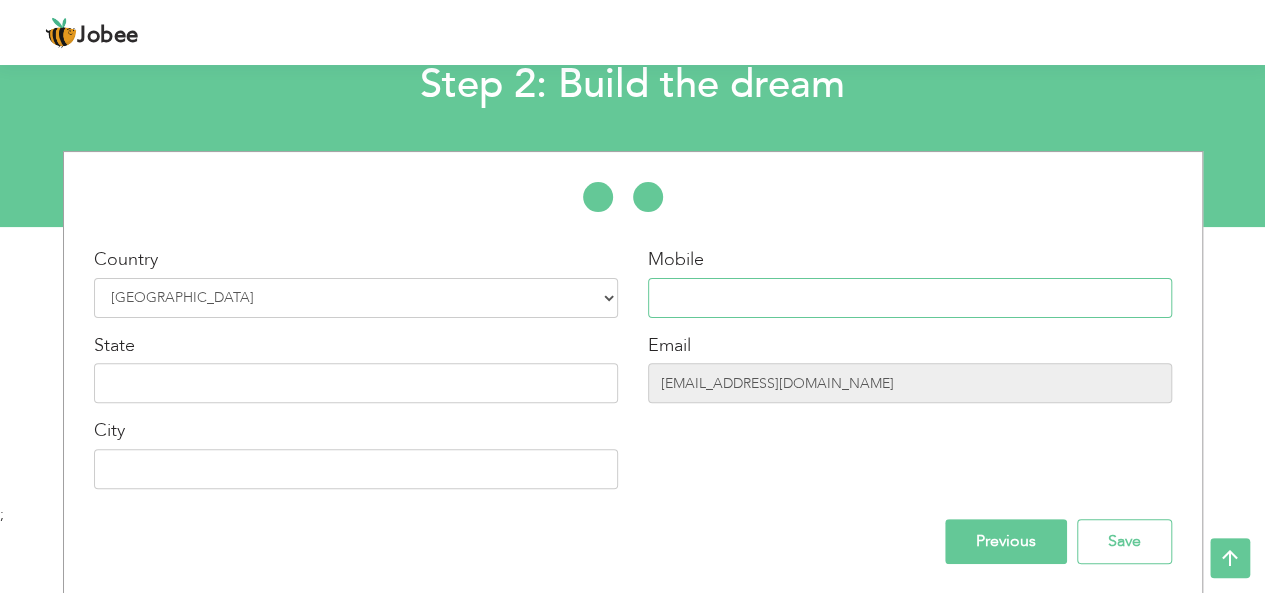 click at bounding box center (910, 298) 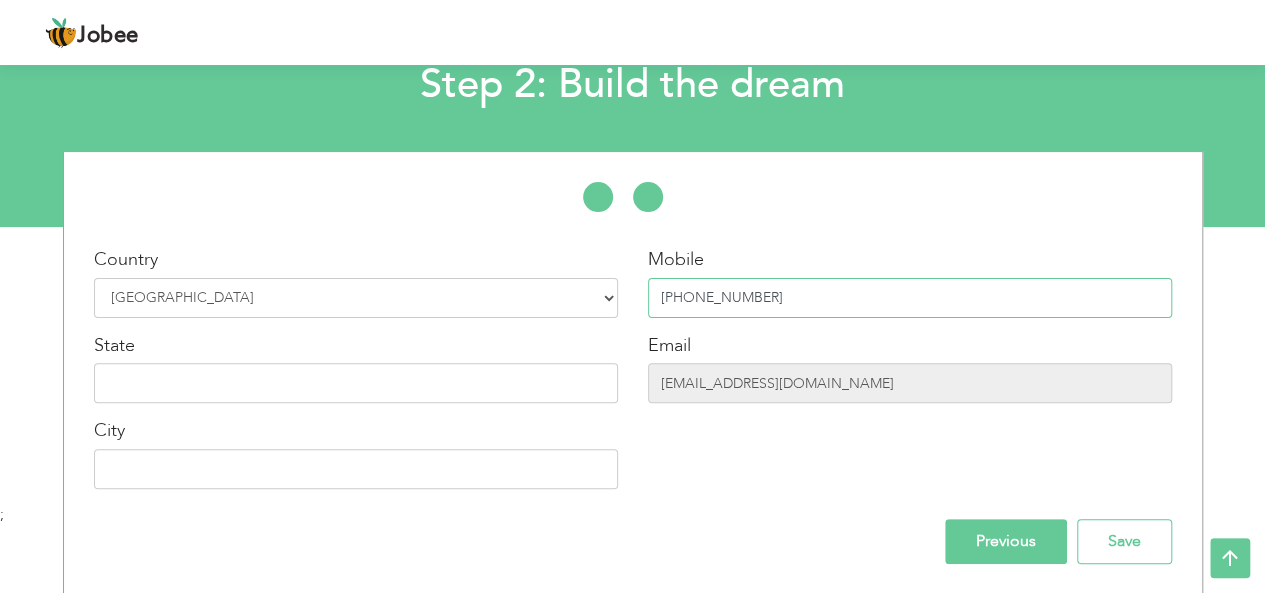 type on "+923261289040" 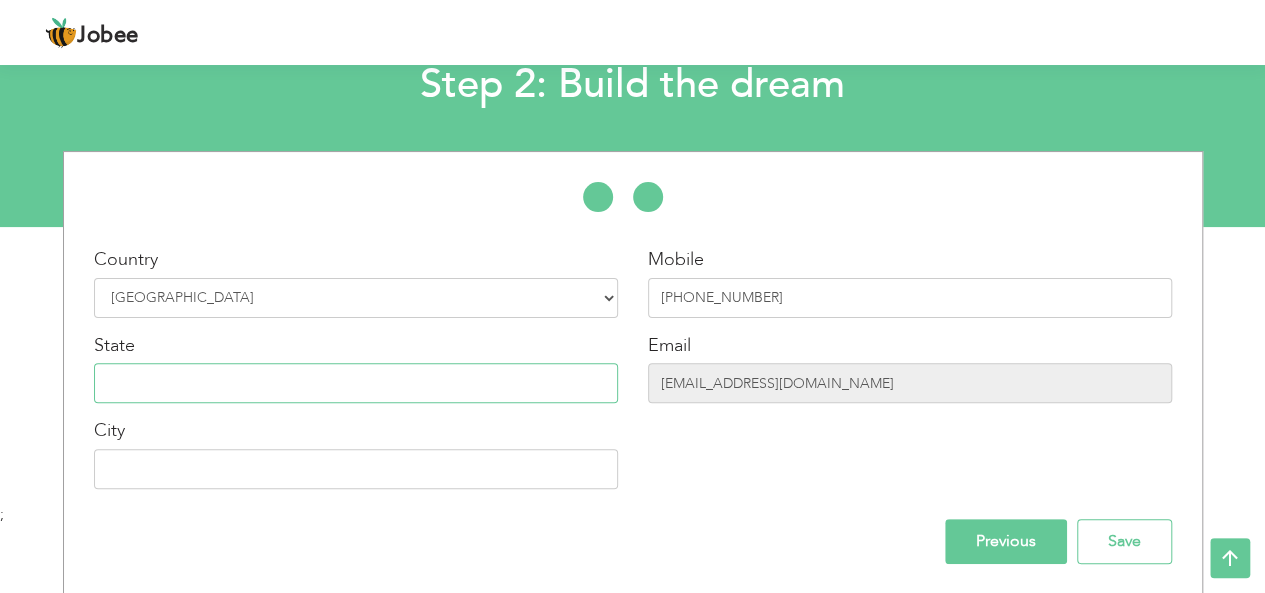 click at bounding box center (356, 383) 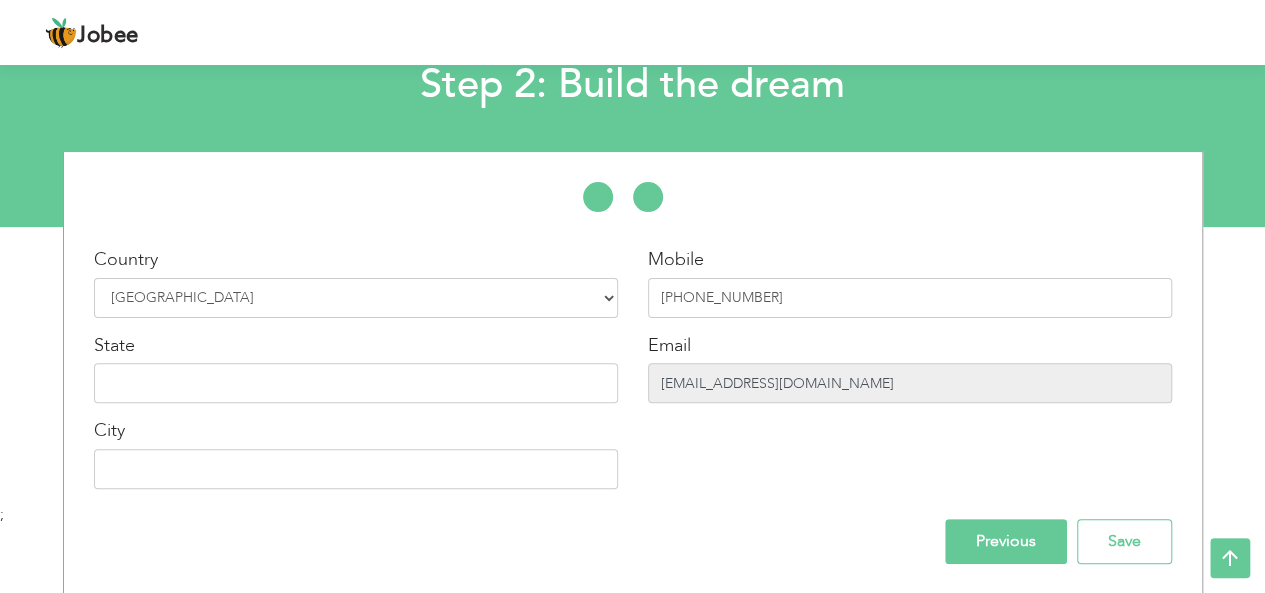 click on "amjadusman735@gmail.com" at bounding box center (910, 383) 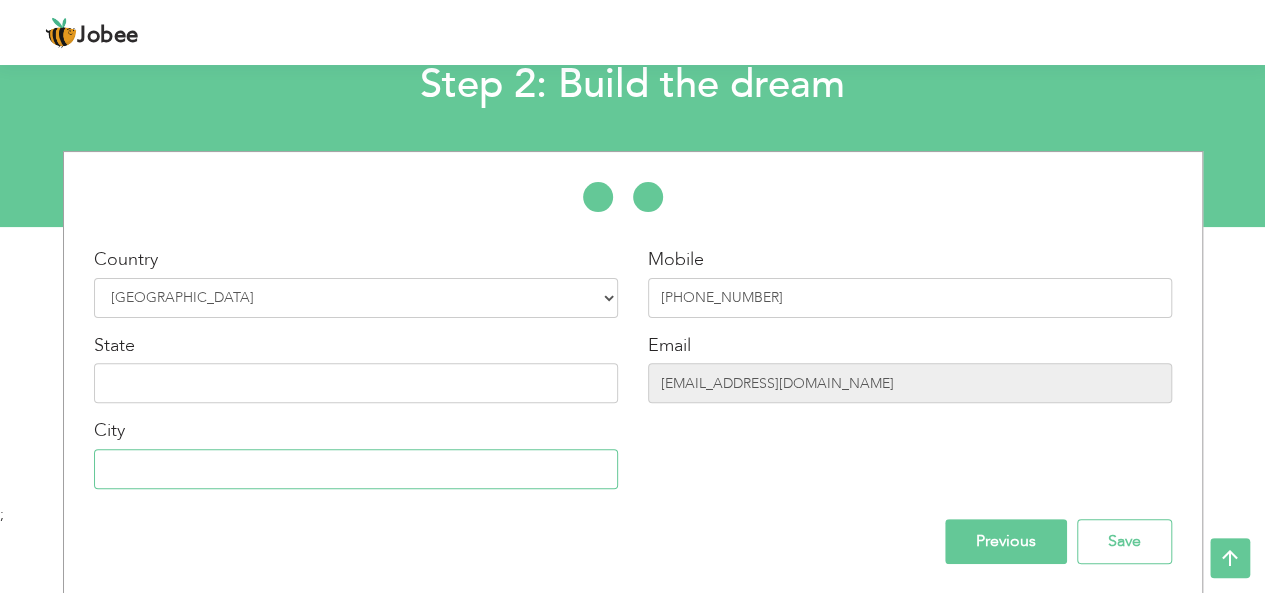 click at bounding box center (356, 469) 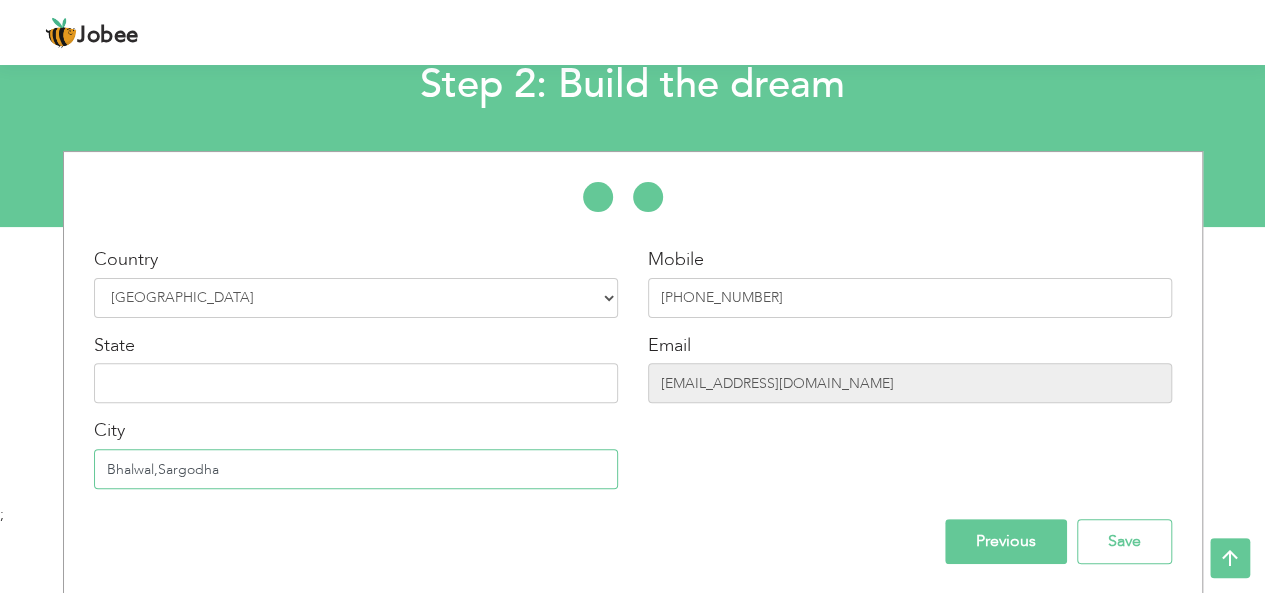 type on "Bhalwal,Sargodha" 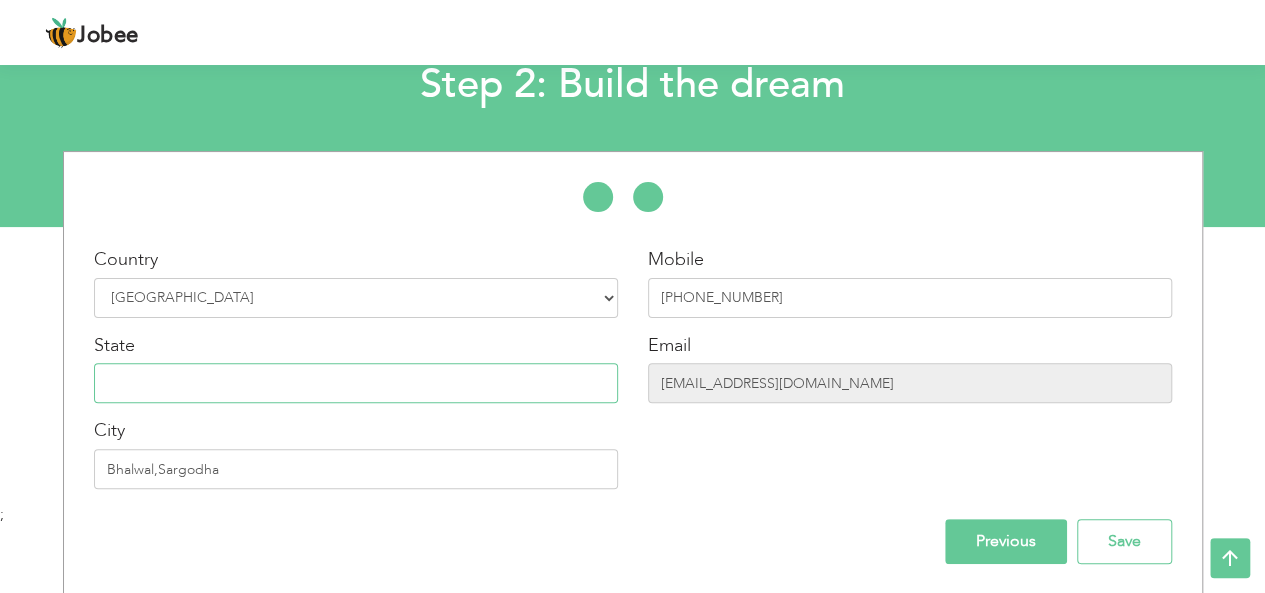 click at bounding box center (356, 383) 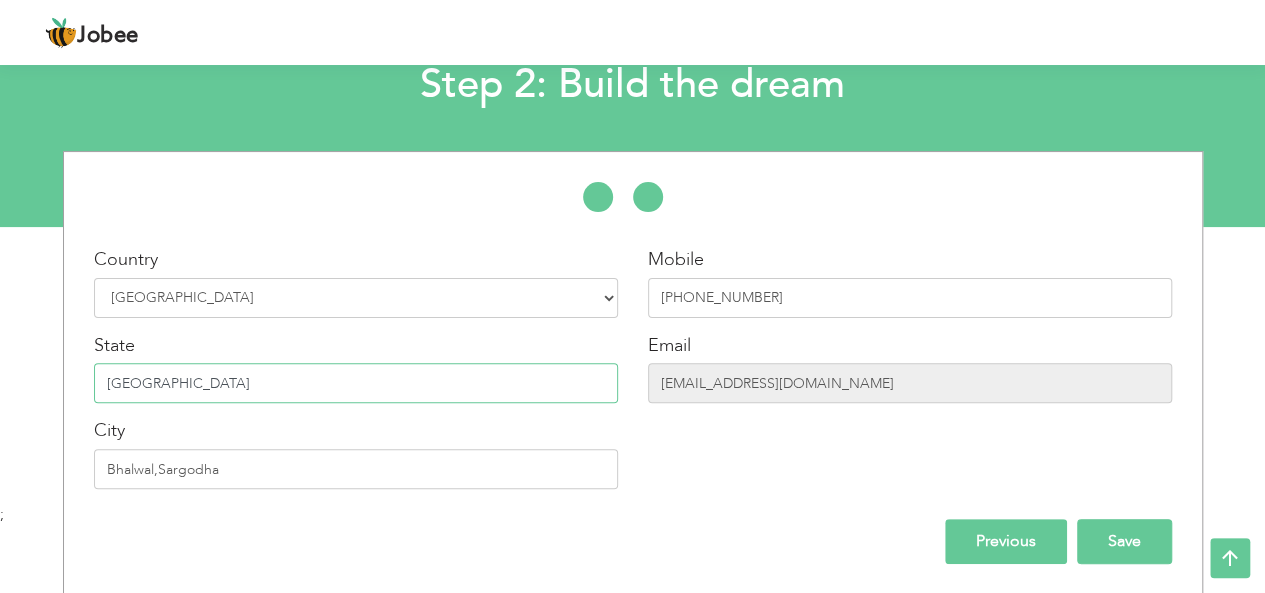 type on "Punjab" 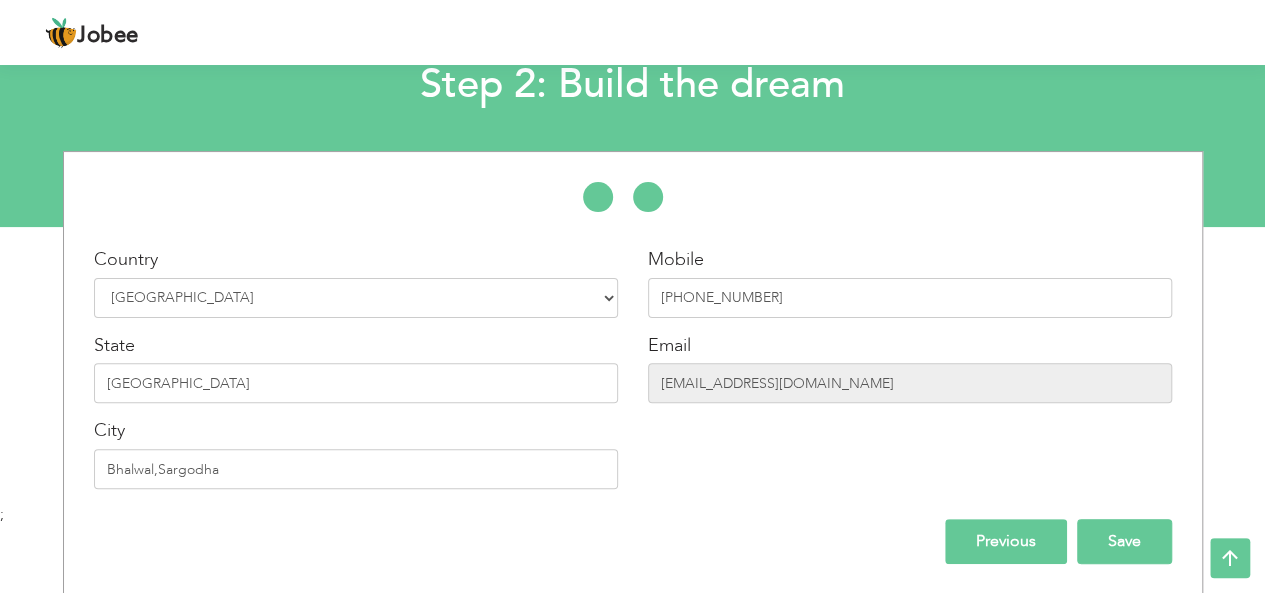 click on "Save" at bounding box center [1124, 541] 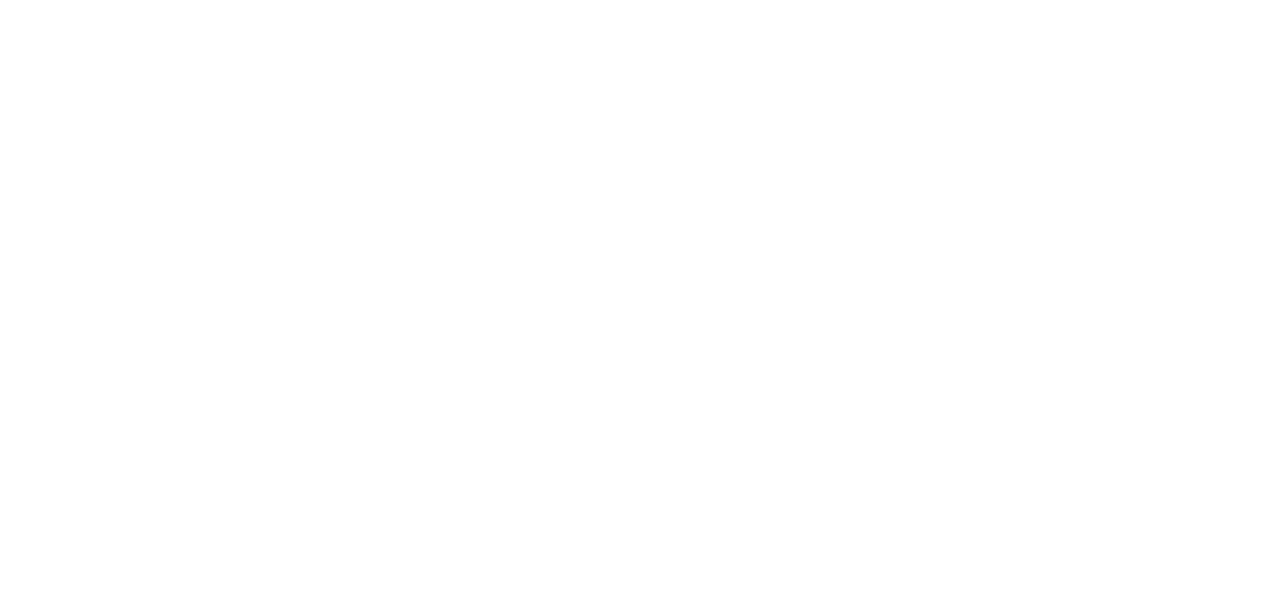scroll, scrollTop: 0, scrollLeft: 0, axis: both 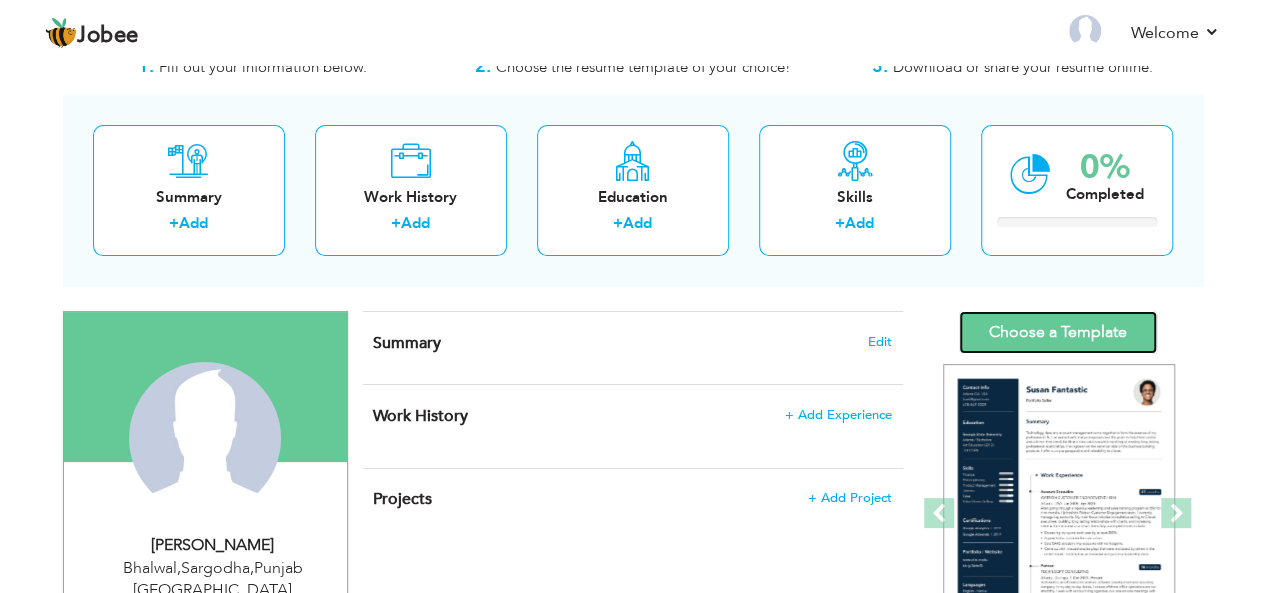 click on "Choose a Template" at bounding box center (1058, 332) 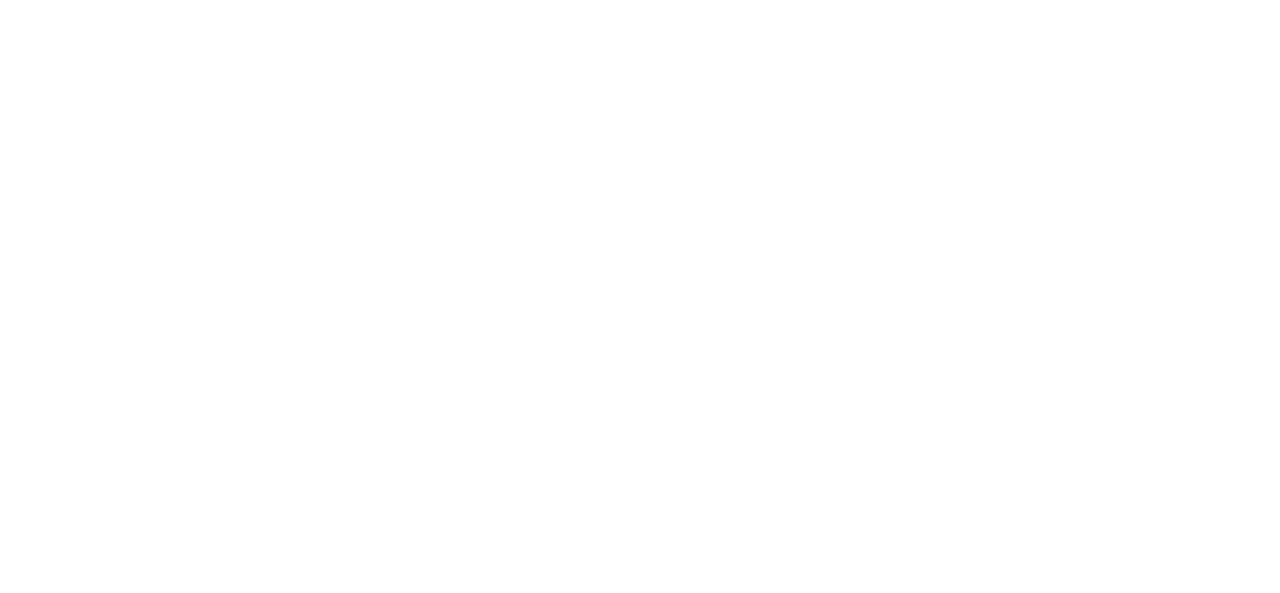 scroll, scrollTop: 0, scrollLeft: 0, axis: both 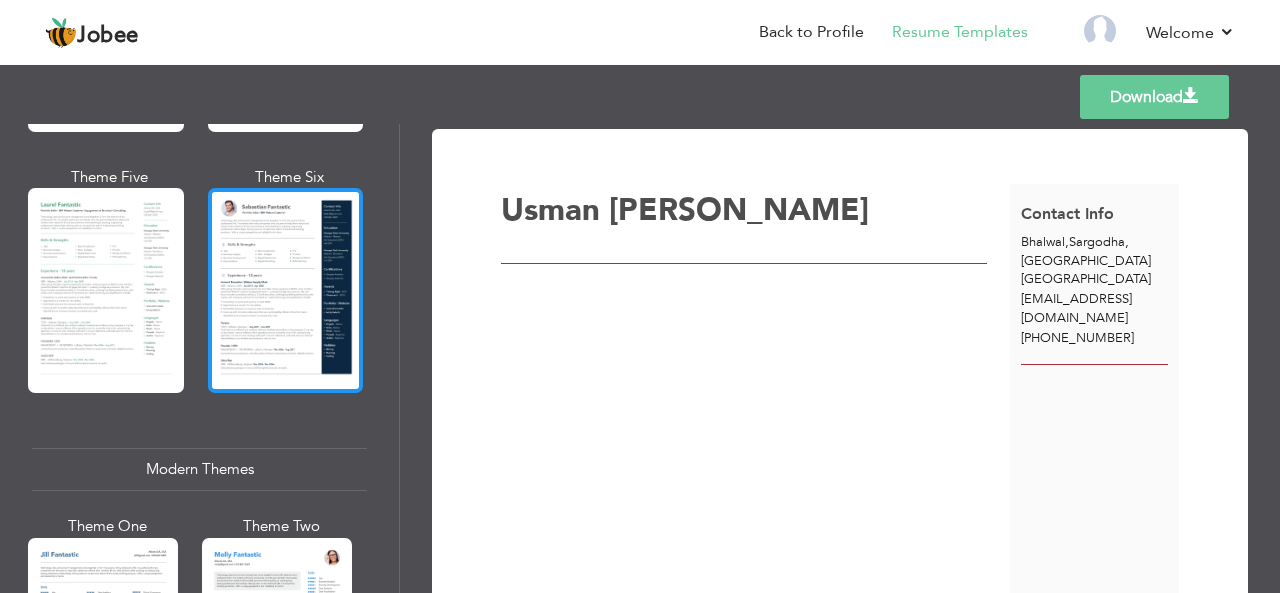 click at bounding box center (286, 290) 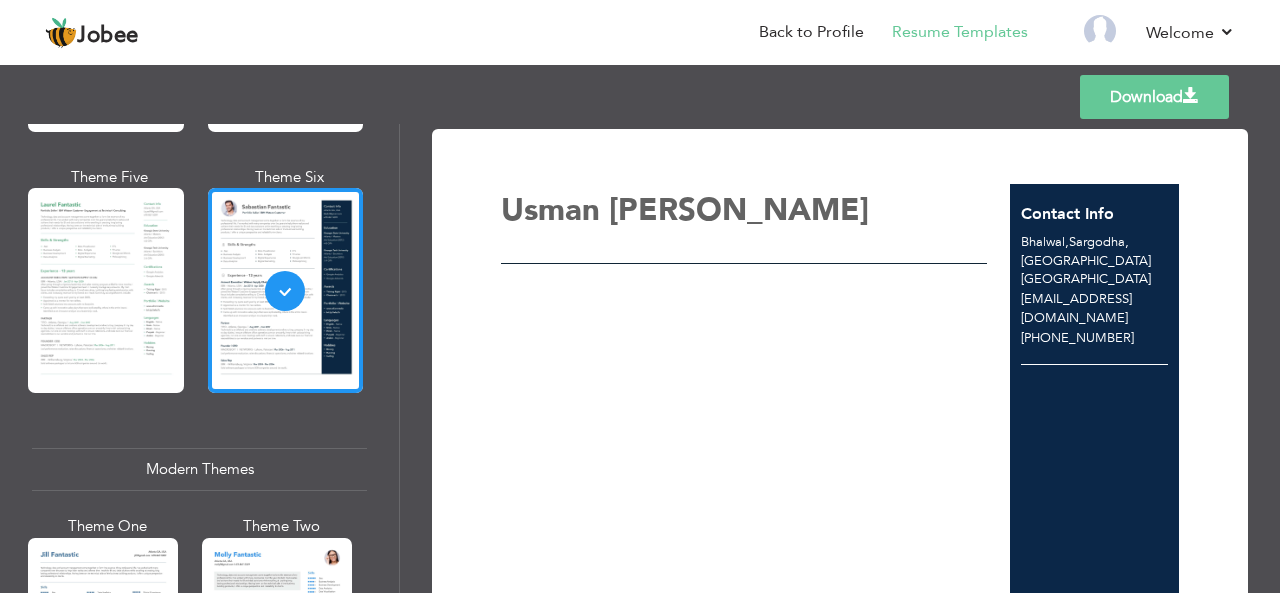 scroll, scrollTop: 0, scrollLeft: 0, axis: both 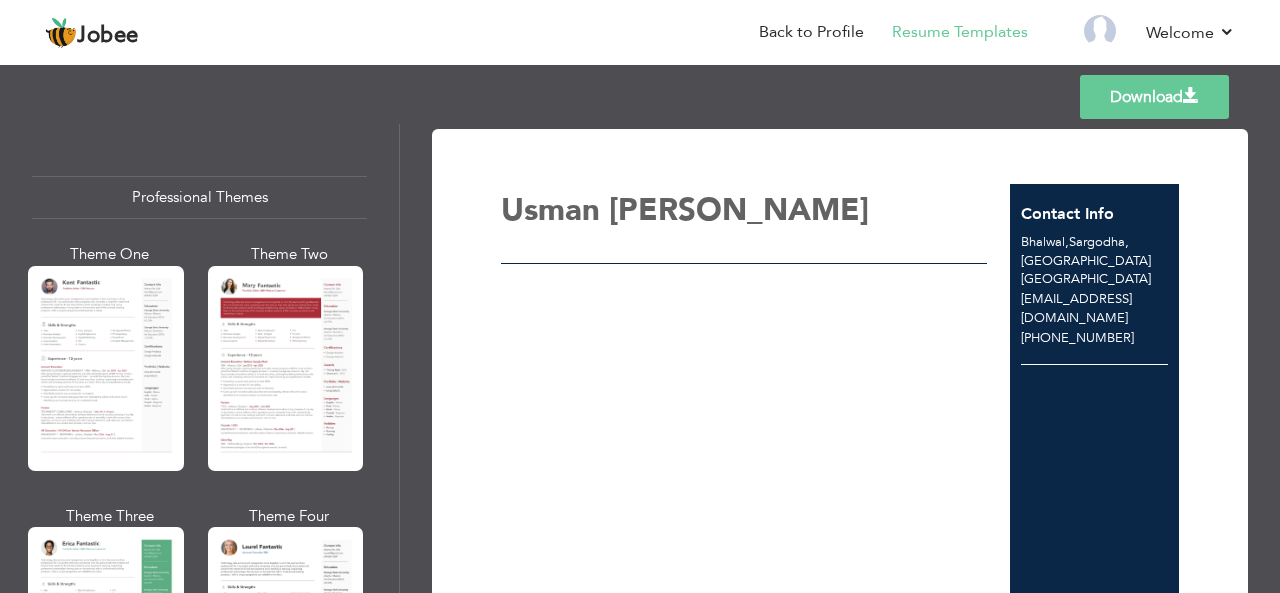click on "Professional Themes" at bounding box center (199, 197) 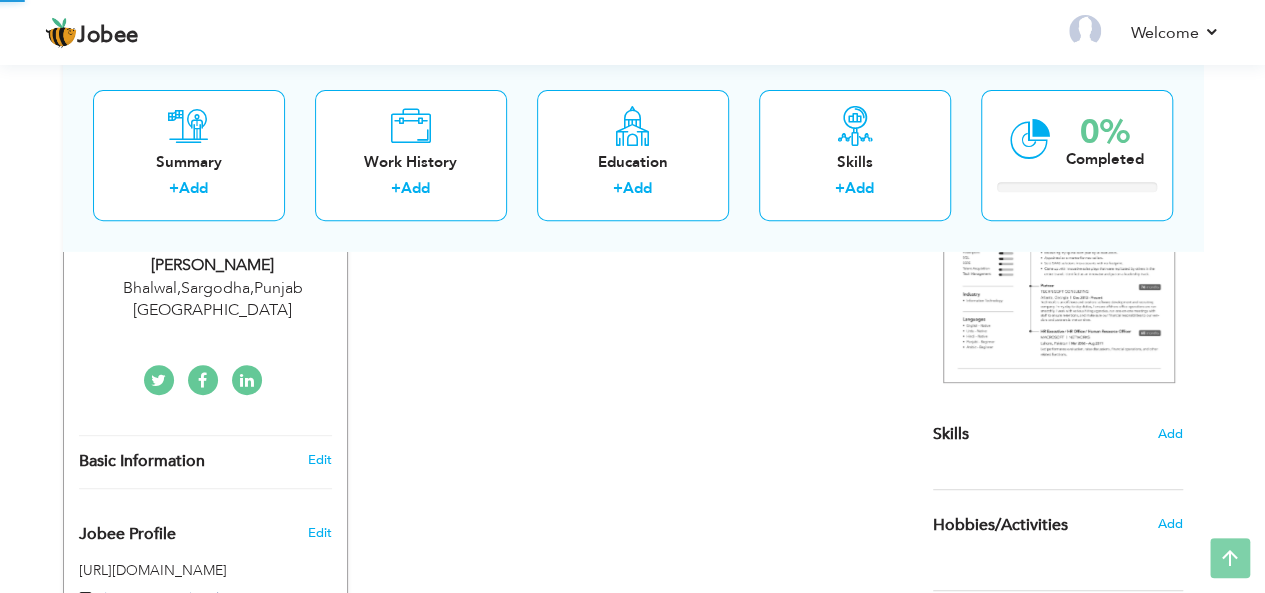 scroll, scrollTop: 346, scrollLeft: 0, axis: vertical 